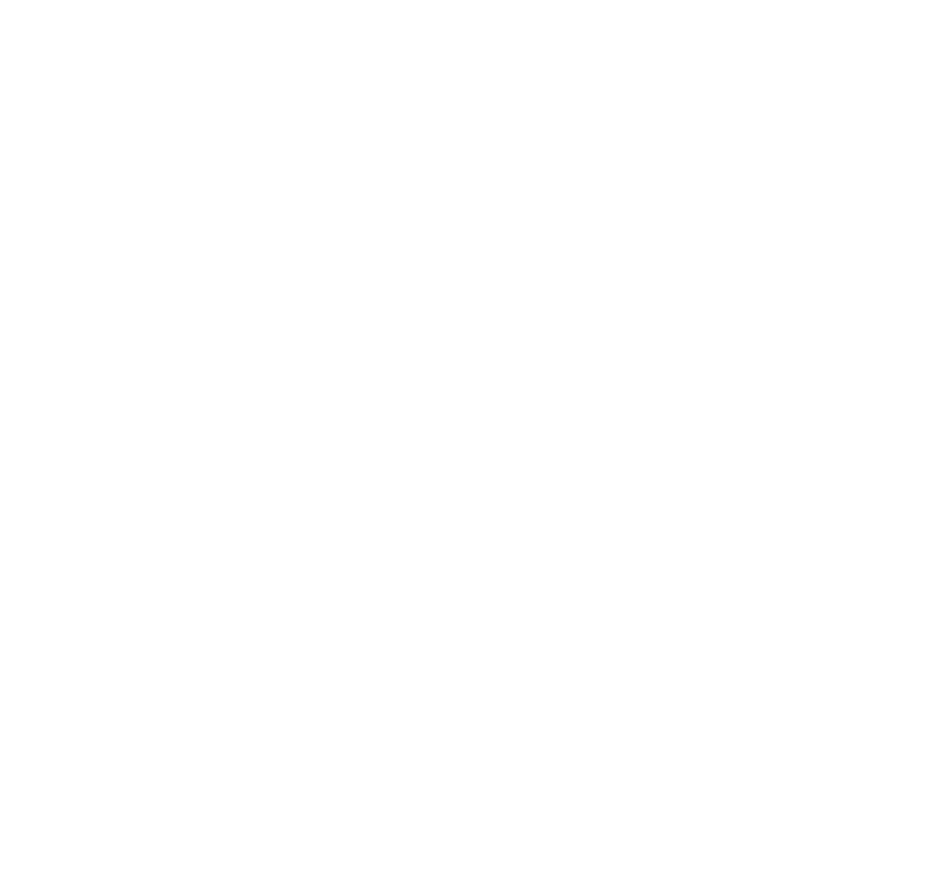 scroll, scrollTop: 0, scrollLeft: 0, axis: both 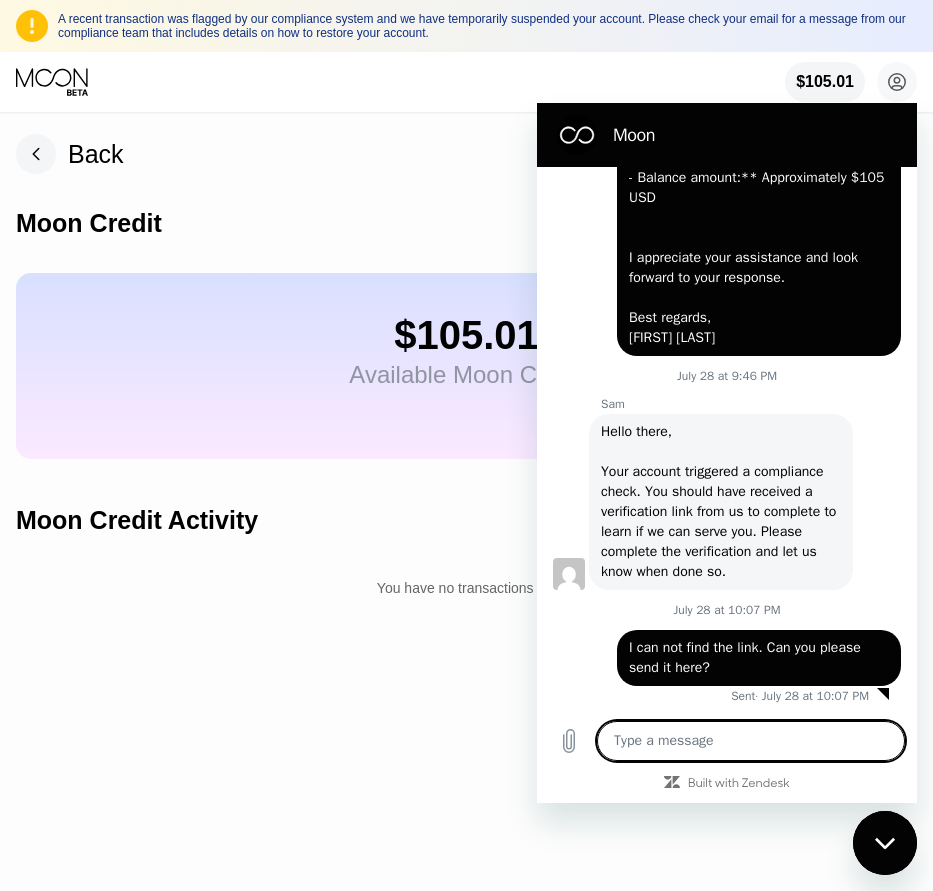type on "x" 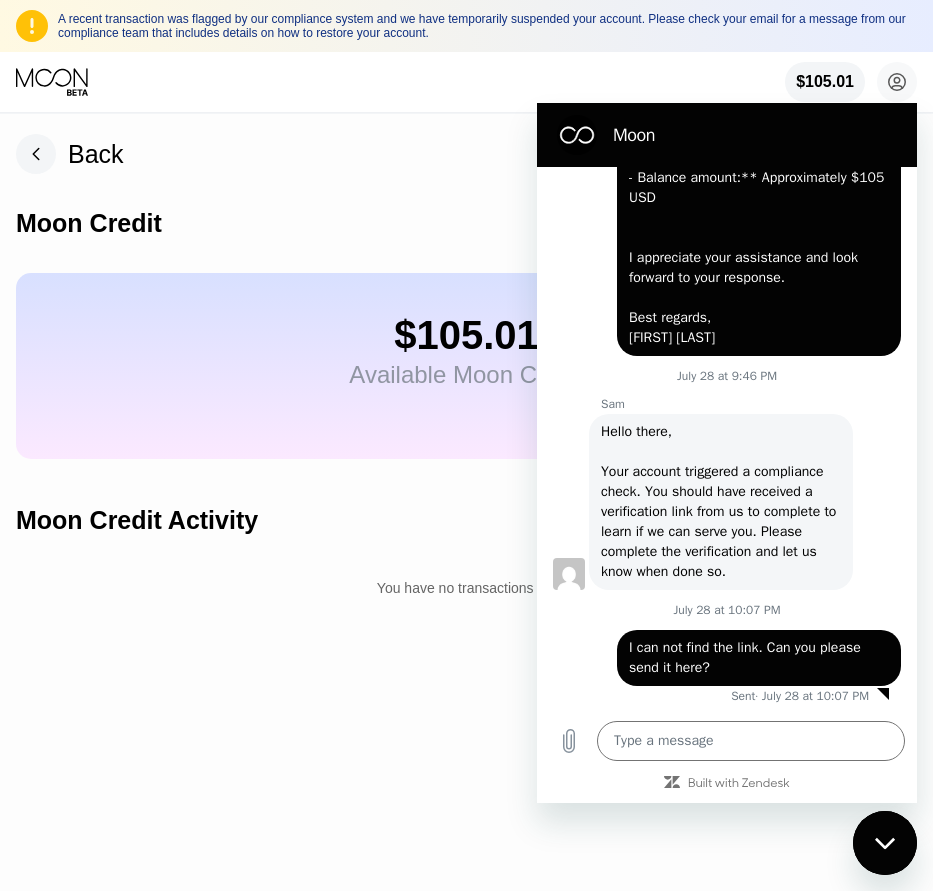 click on "Back Moon Credit $105.01 Available Moon Credit Moon Credit Activity You have no transactions yet" at bounding box center [466, 502] 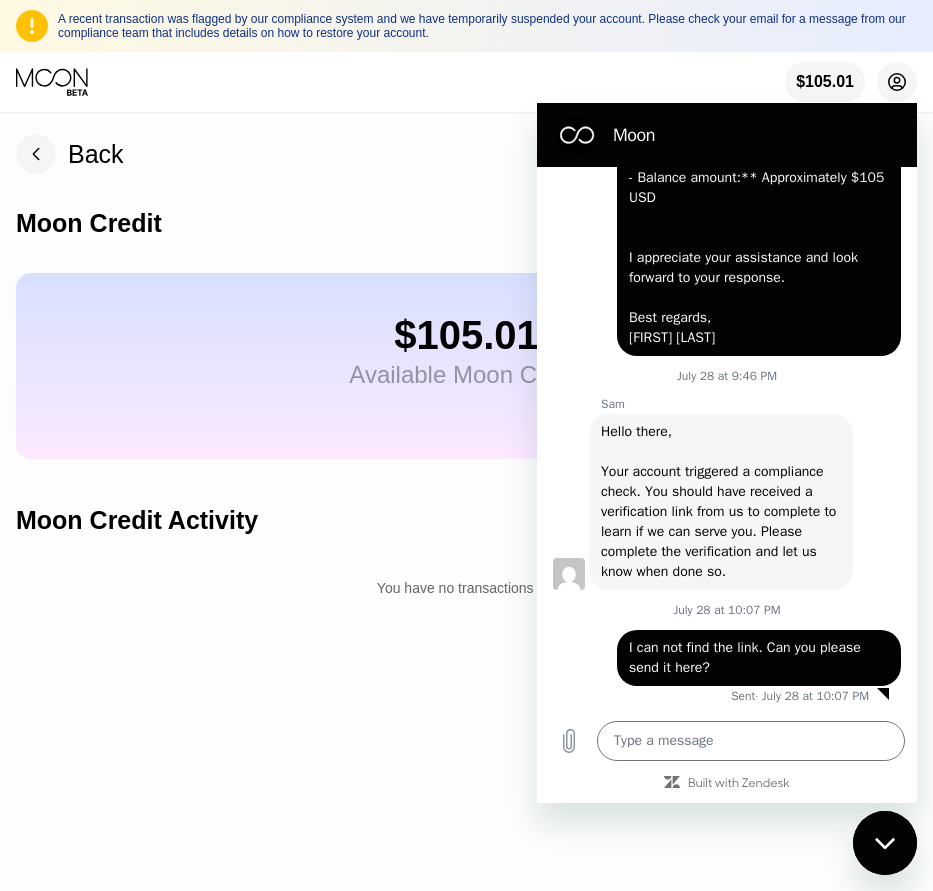 click 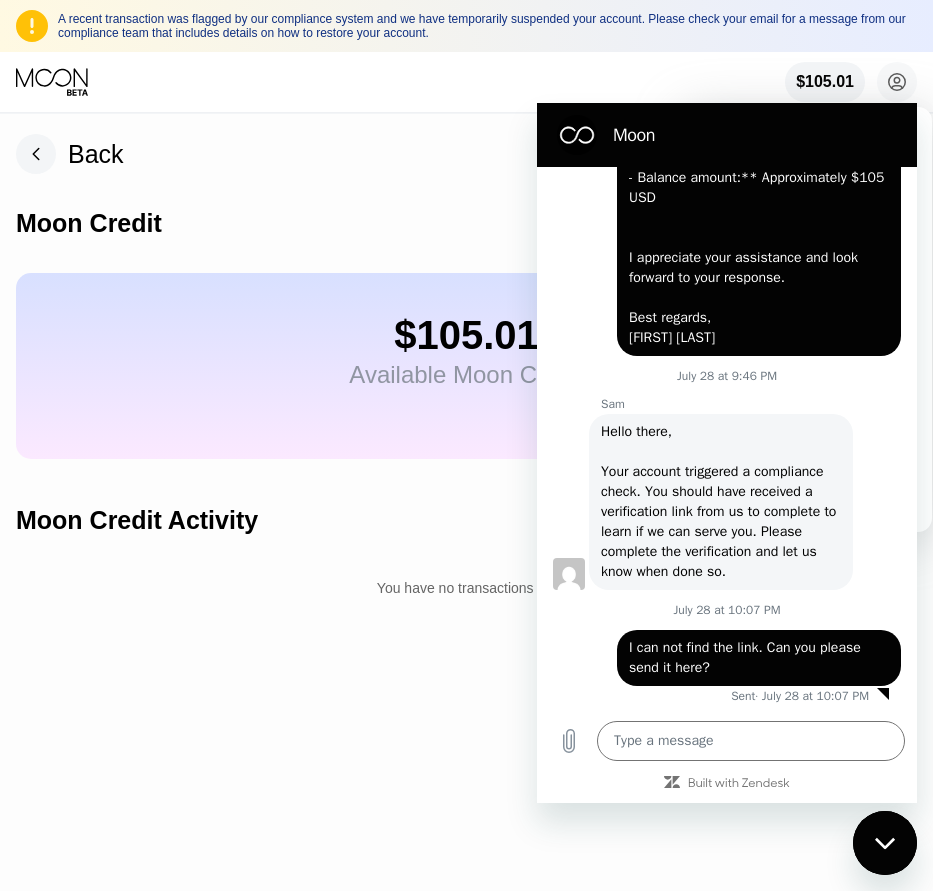 click on "A recent transaction was flagged by our compliance system and we have temporarily suspended your account. Please check your email for a message from our compliance team that includes details on how to restore your account." at bounding box center (466, 26) 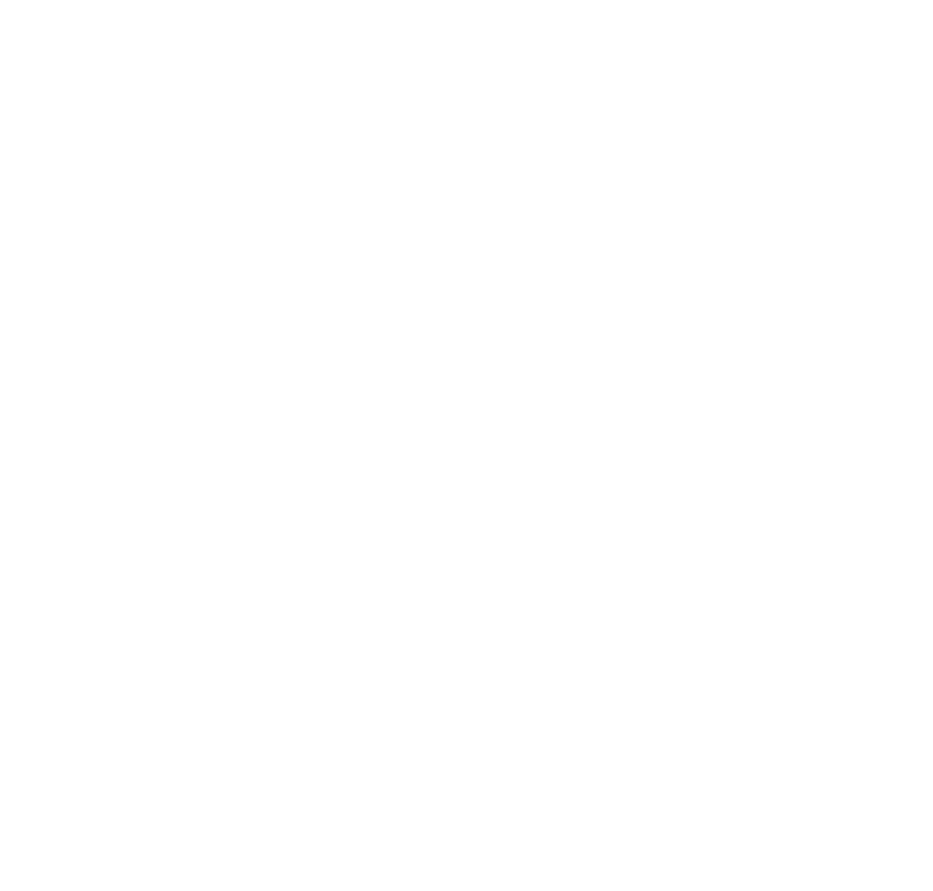 scroll, scrollTop: 0, scrollLeft: 0, axis: both 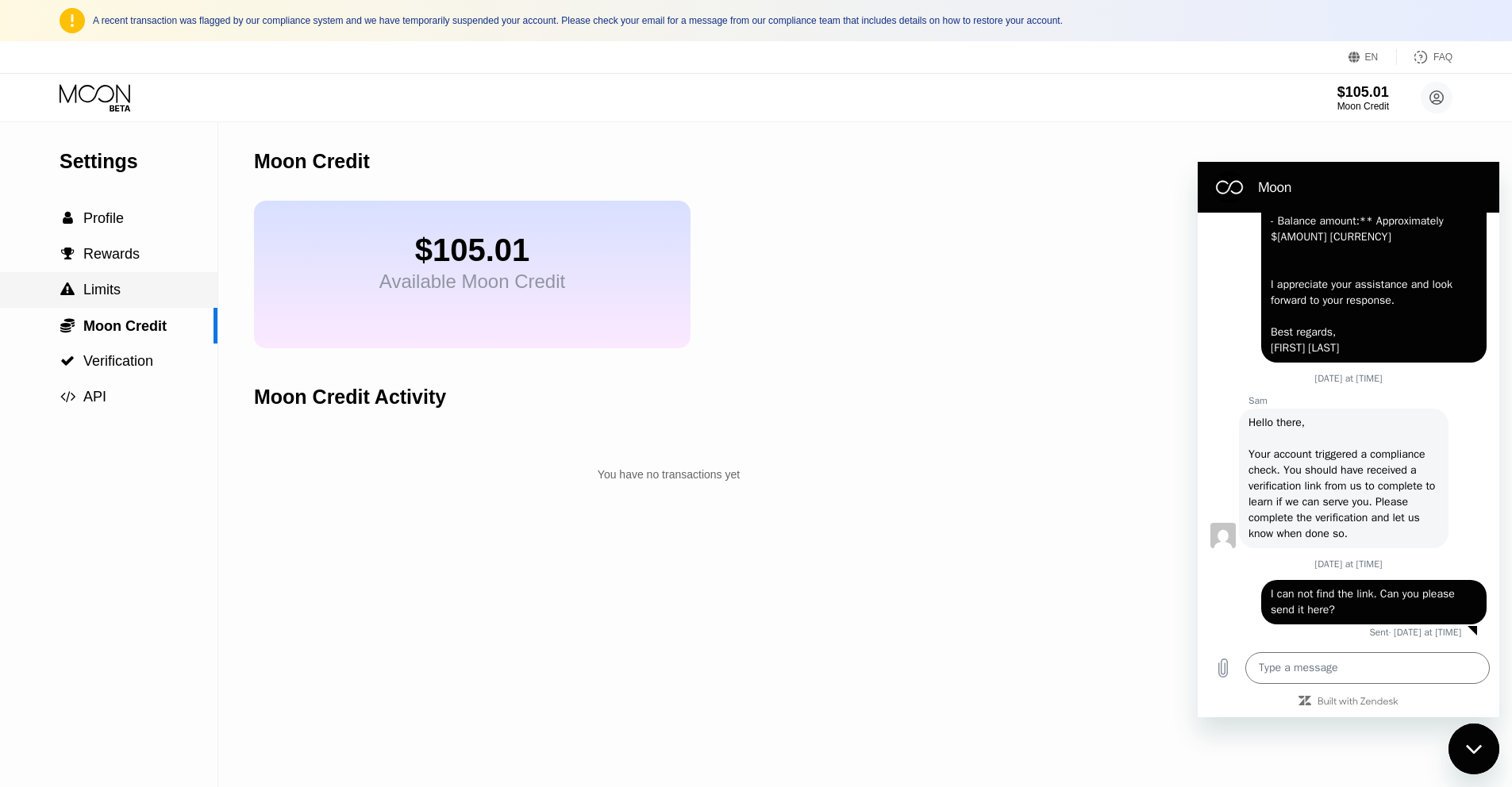 click on " Limits" at bounding box center (109, 290) 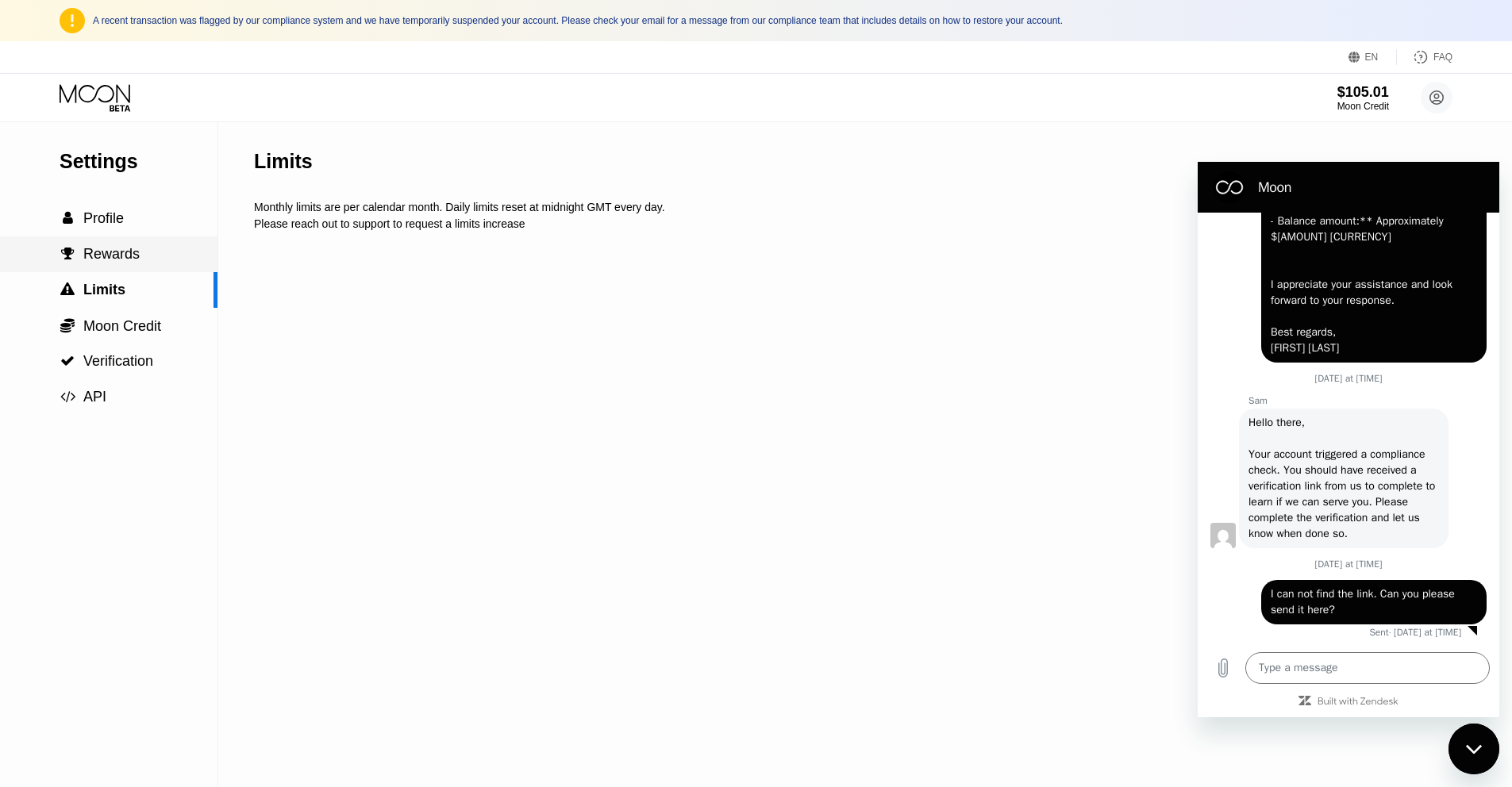 click on " Rewards" at bounding box center [109, 254] 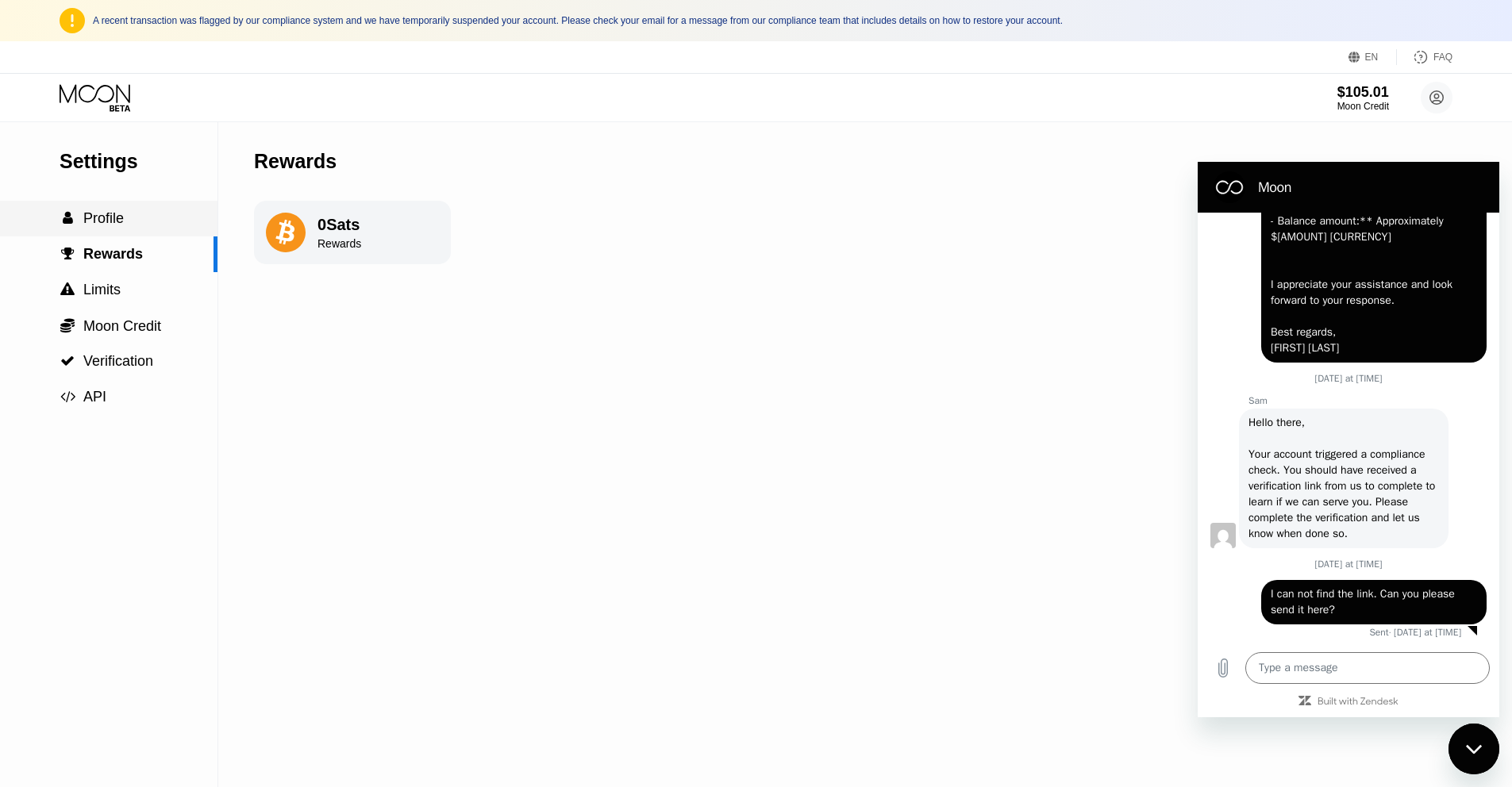 click on "Profile" at bounding box center [103, 218] 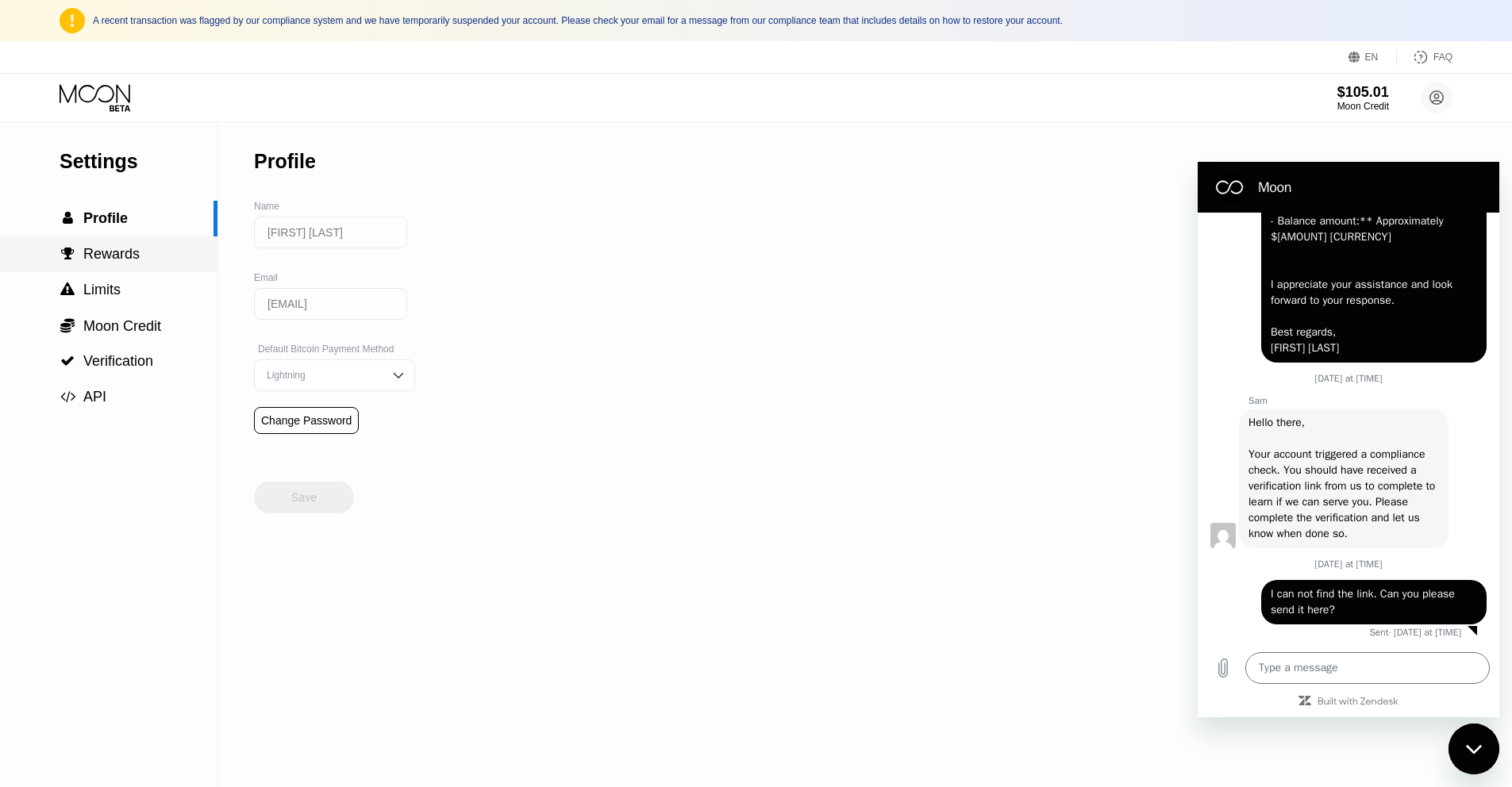 click on "Rewards" at bounding box center (111, 254) 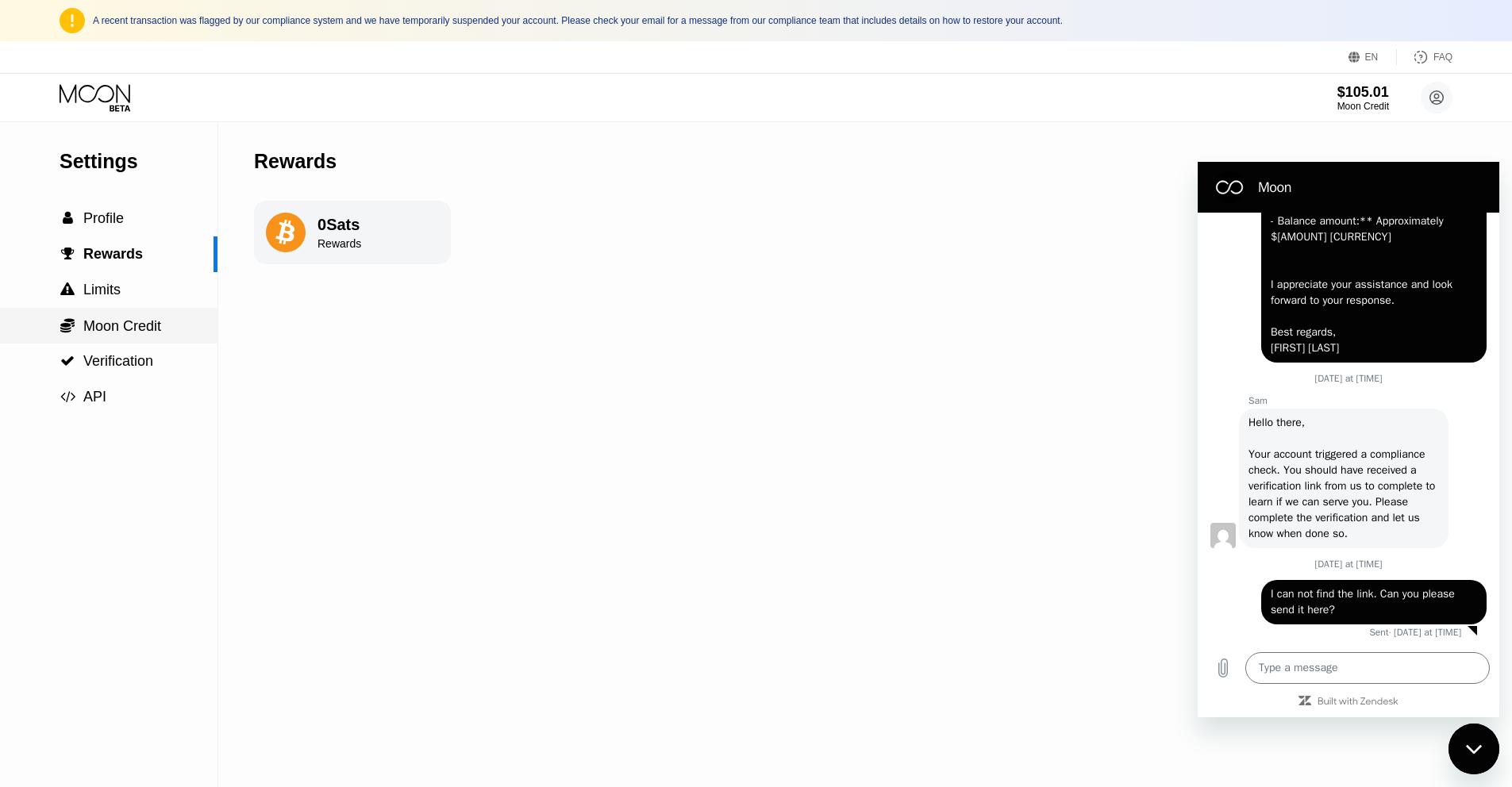 click on "Moon Credit" at bounding box center (122, 326) 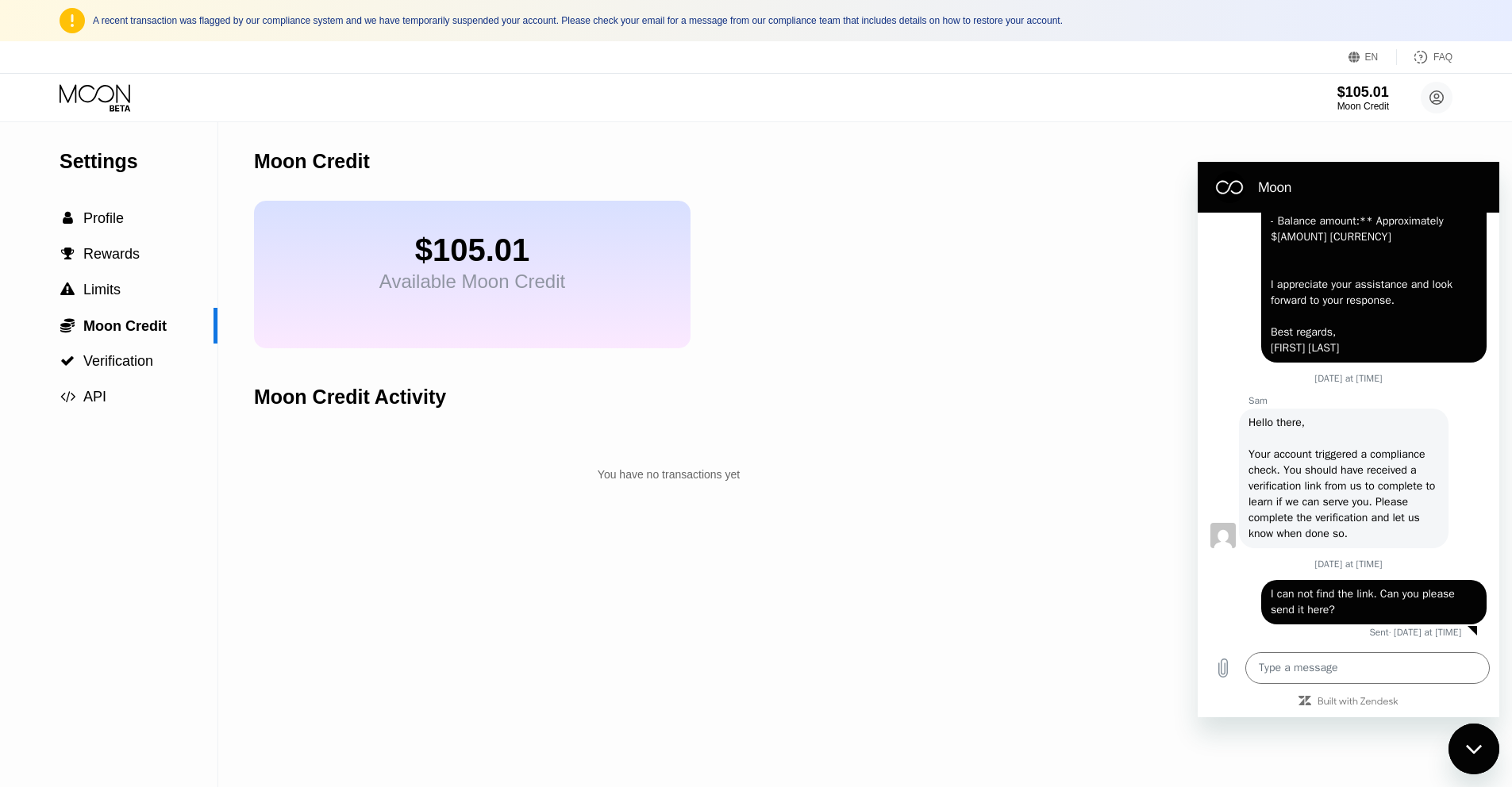 click at bounding box center [1474, 749] 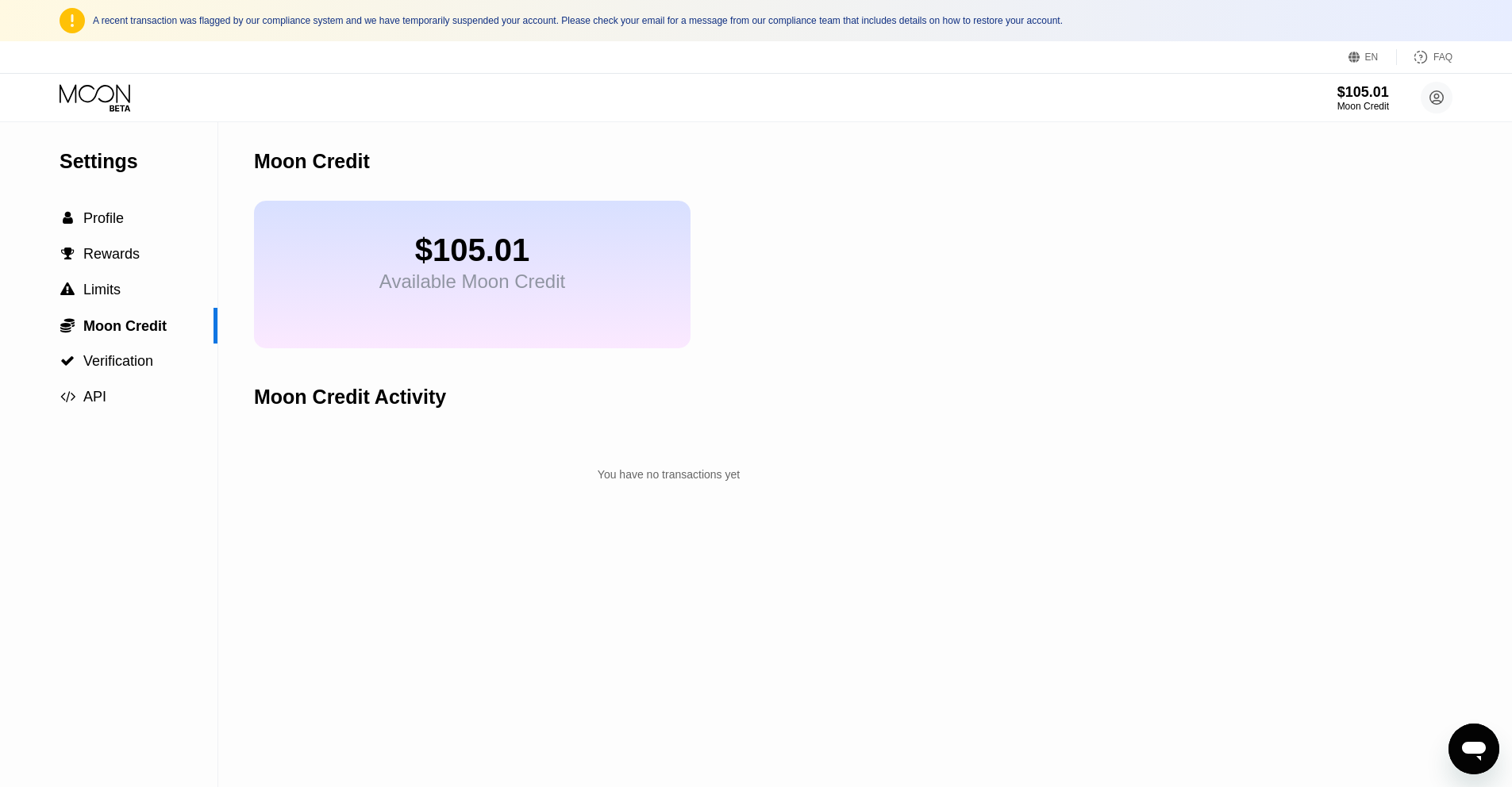 click on "You have no transactions yet" at bounding box center [668, 474] 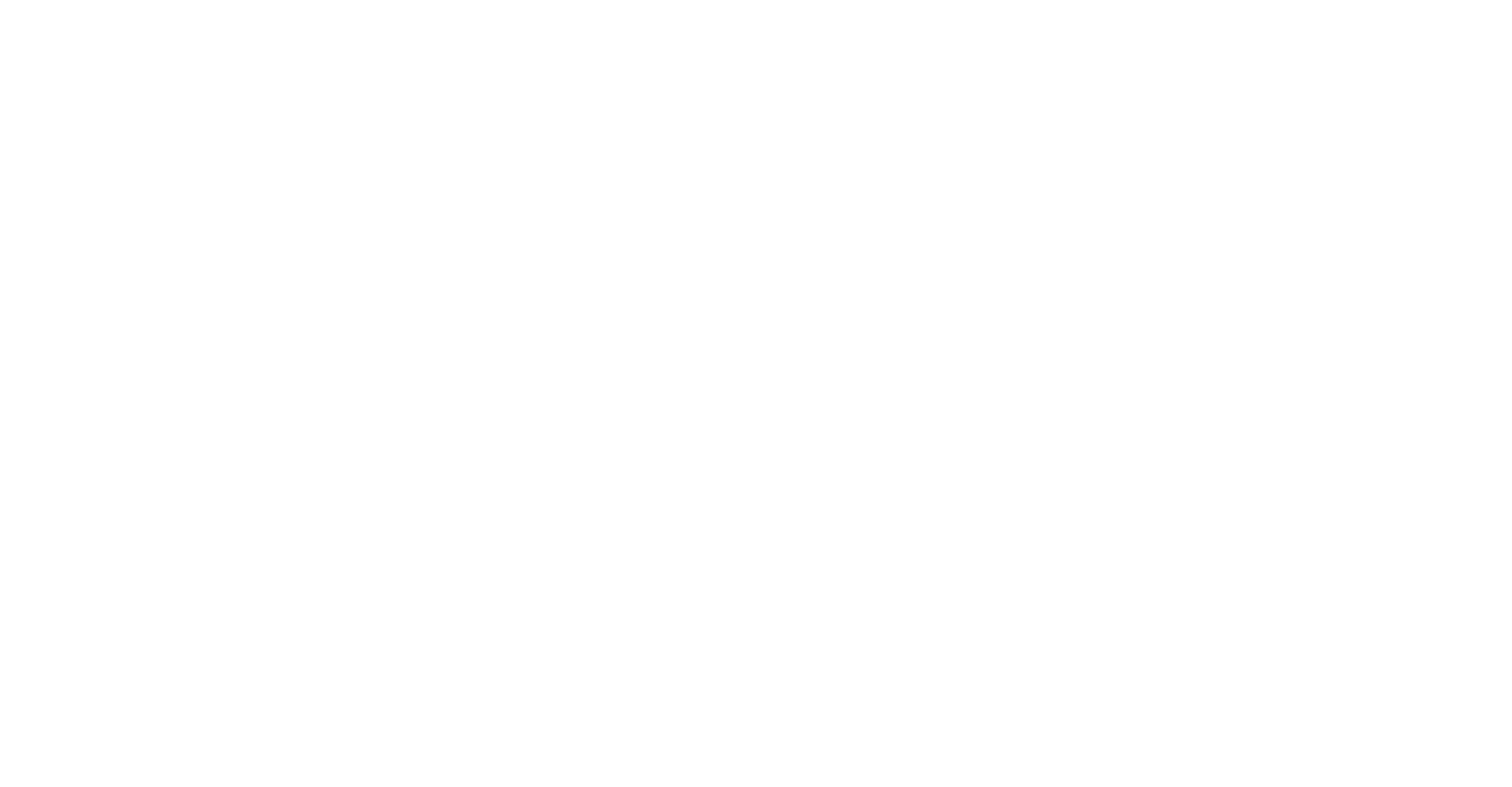 scroll, scrollTop: 0, scrollLeft: 0, axis: both 